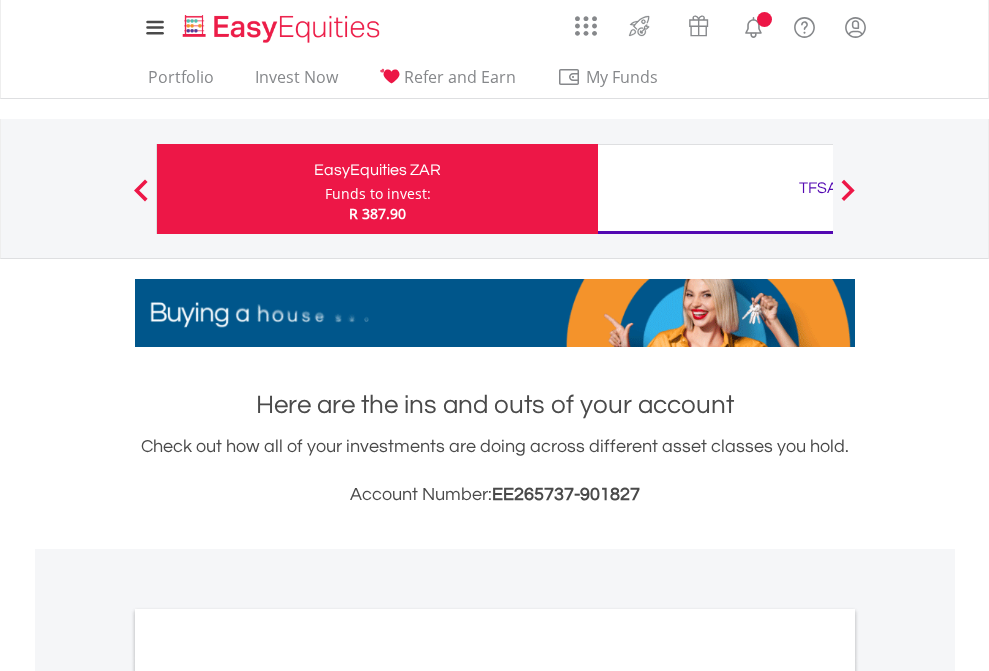 scroll, scrollTop: 0, scrollLeft: 0, axis: both 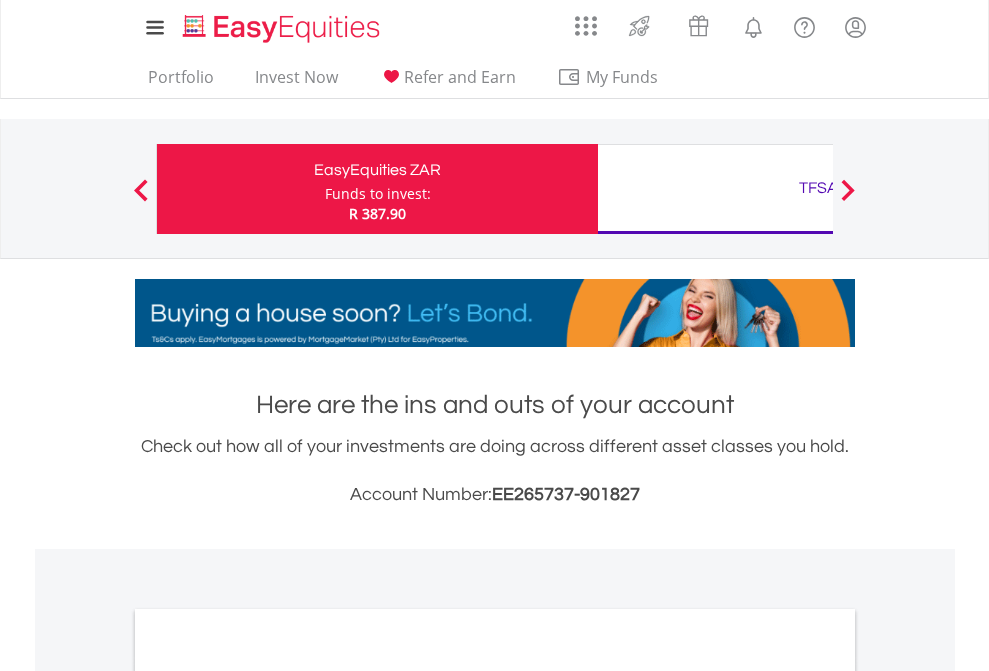 click on "Funds to invest:" at bounding box center [378, 194] 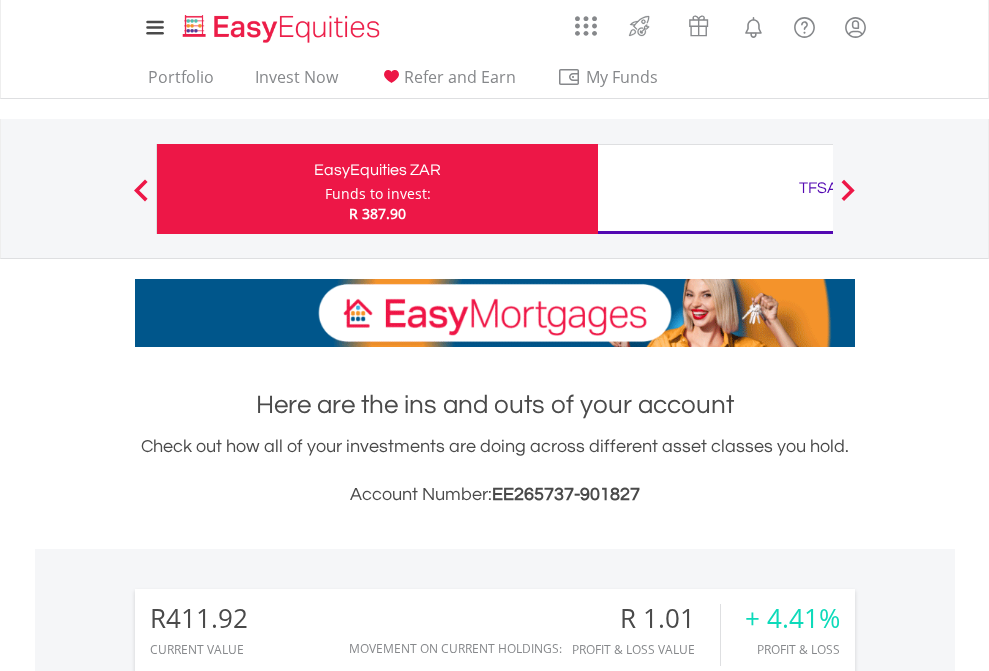 scroll, scrollTop: 999808, scrollLeft: 999687, axis: both 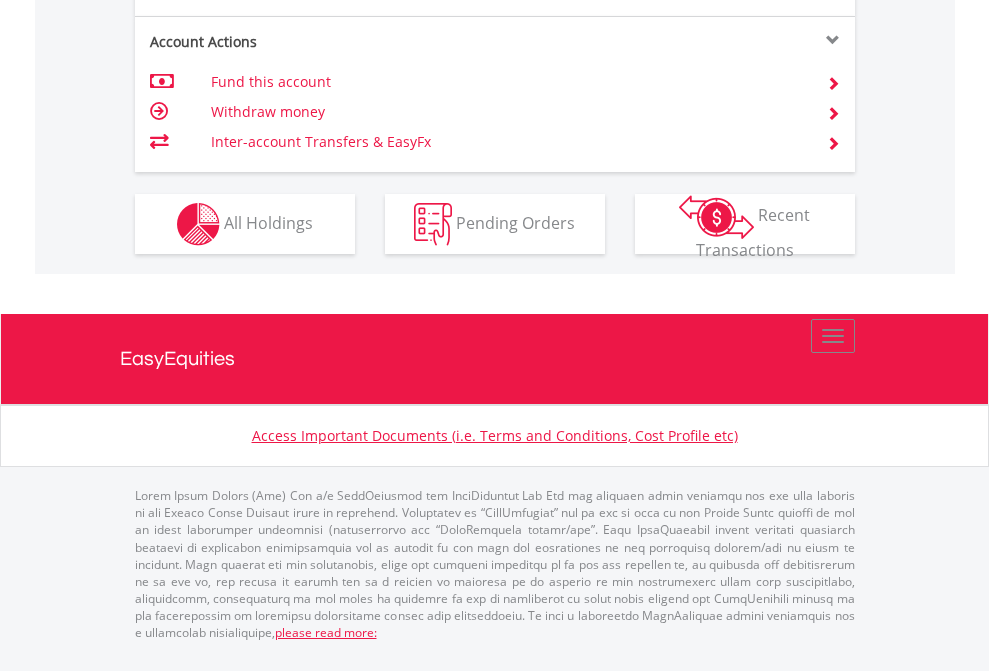 click on "Investment types" at bounding box center (706, -337) 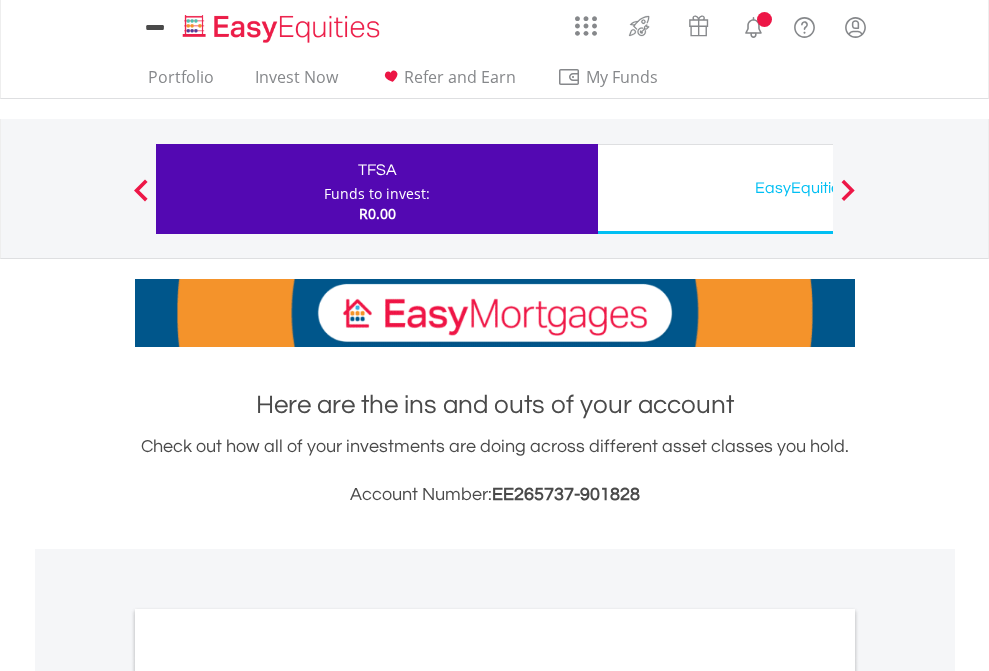 scroll, scrollTop: 0, scrollLeft: 0, axis: both 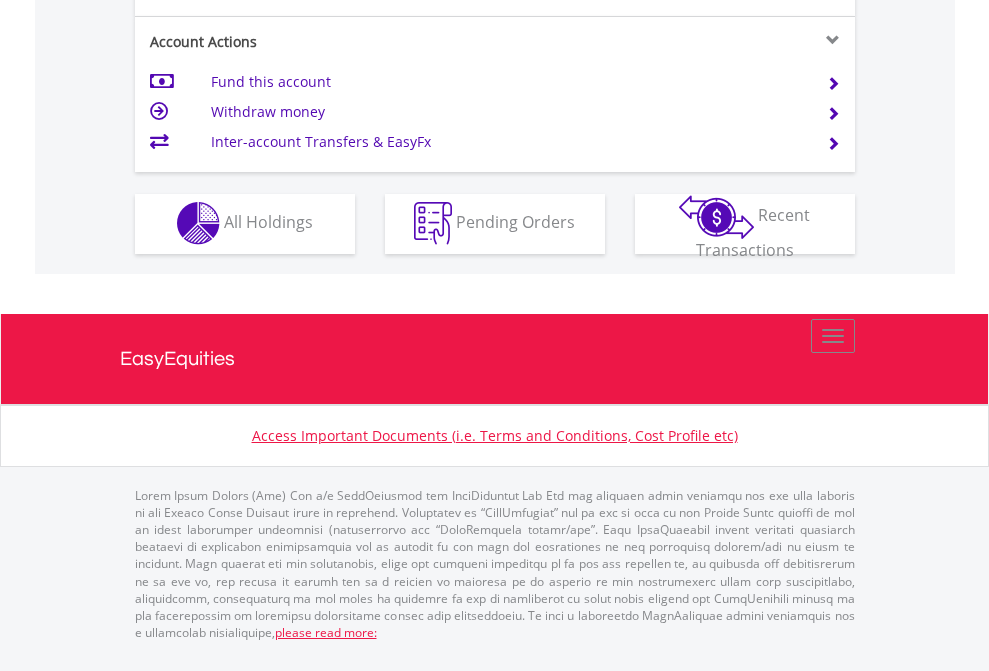 click on "Investment types" at bounding box center (706, -353) 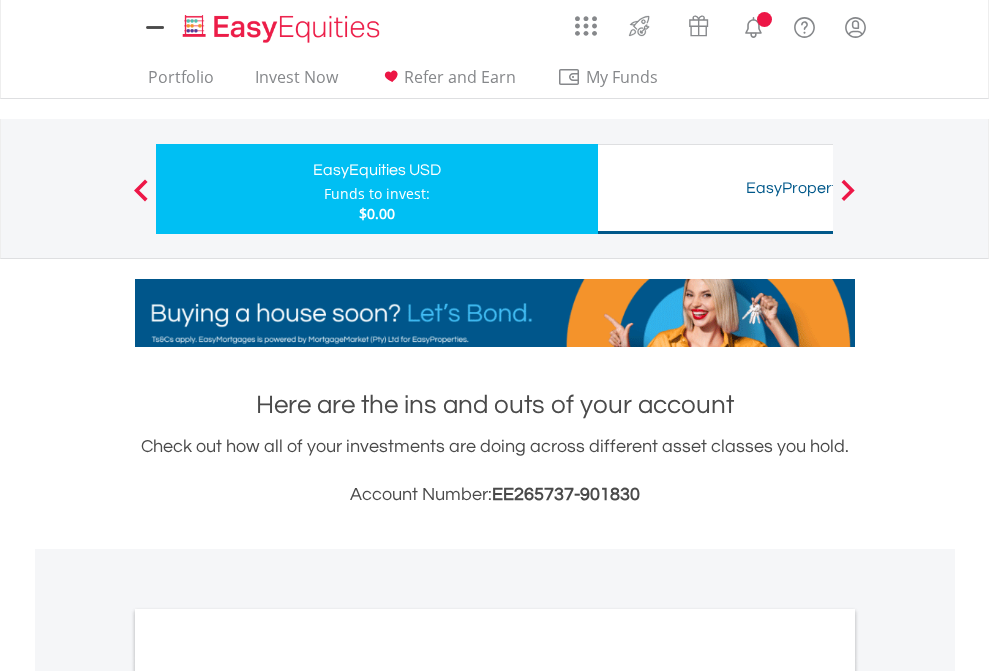 scroll, scrollTop: 0, scrollLeft: 0, axis: both 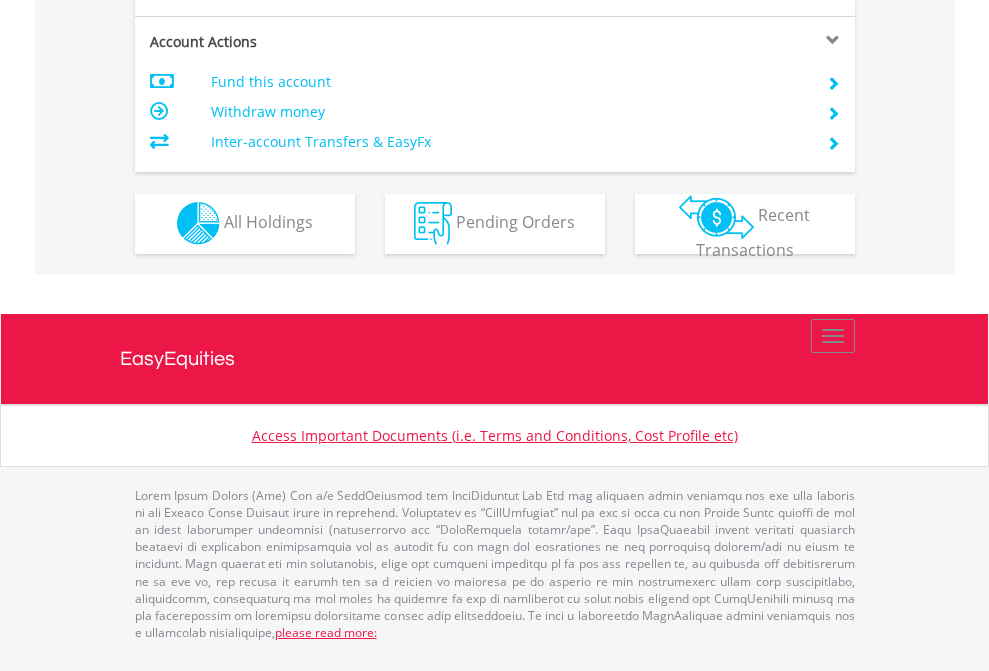 click on "Investment types" at bounding box center [706, -353] 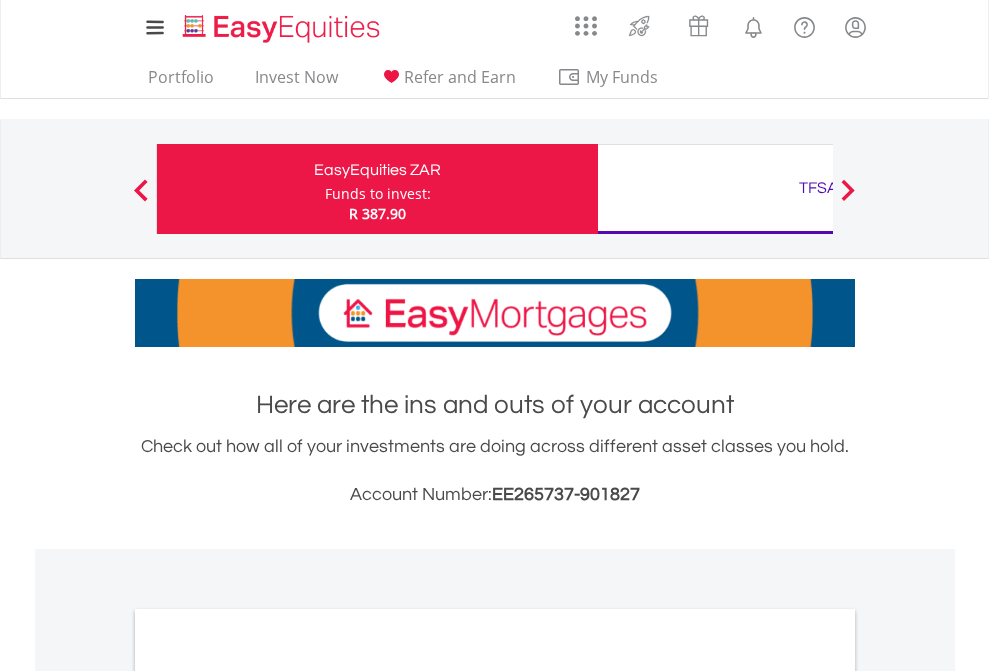 scroll, scrollTop: 1202, scrollLeft: 0, axis: vertical 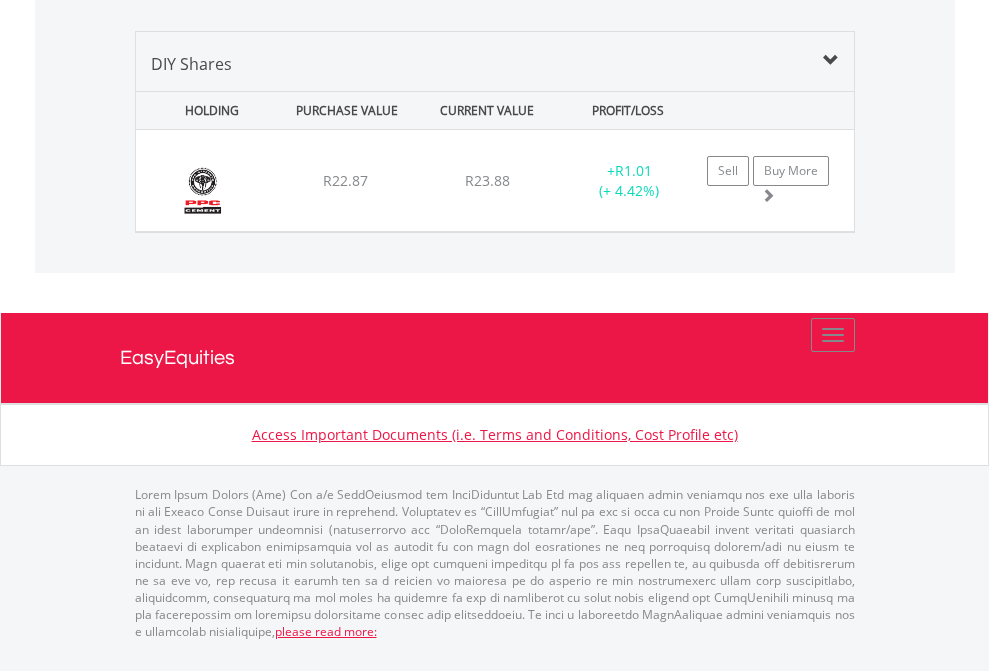 click on "TFSA" at bounding box center [818, -1419] 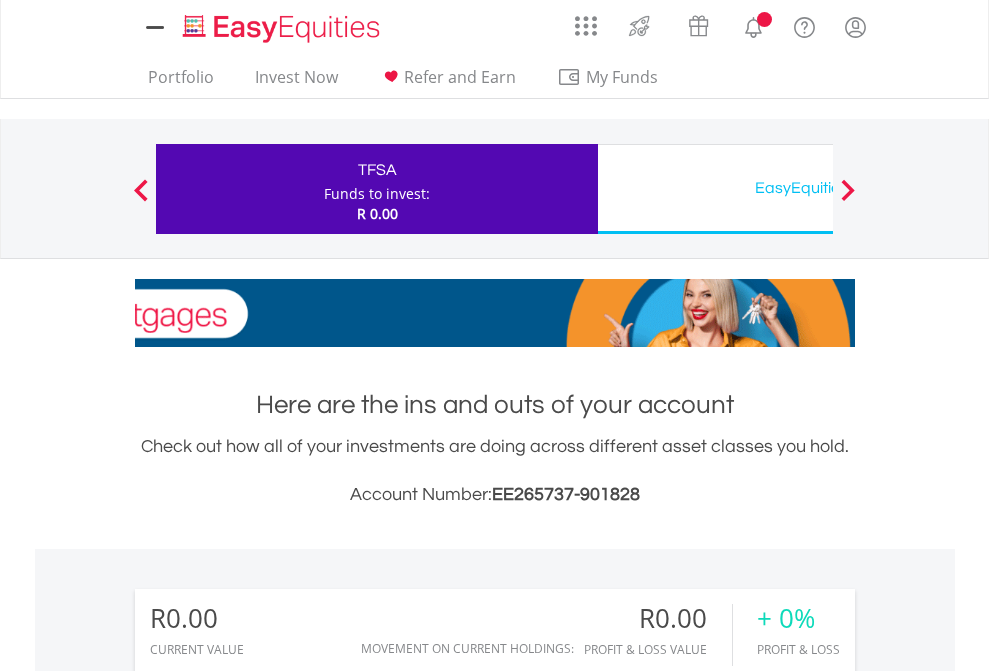 click on "All Holdings" at bounding box center [268, 1442] 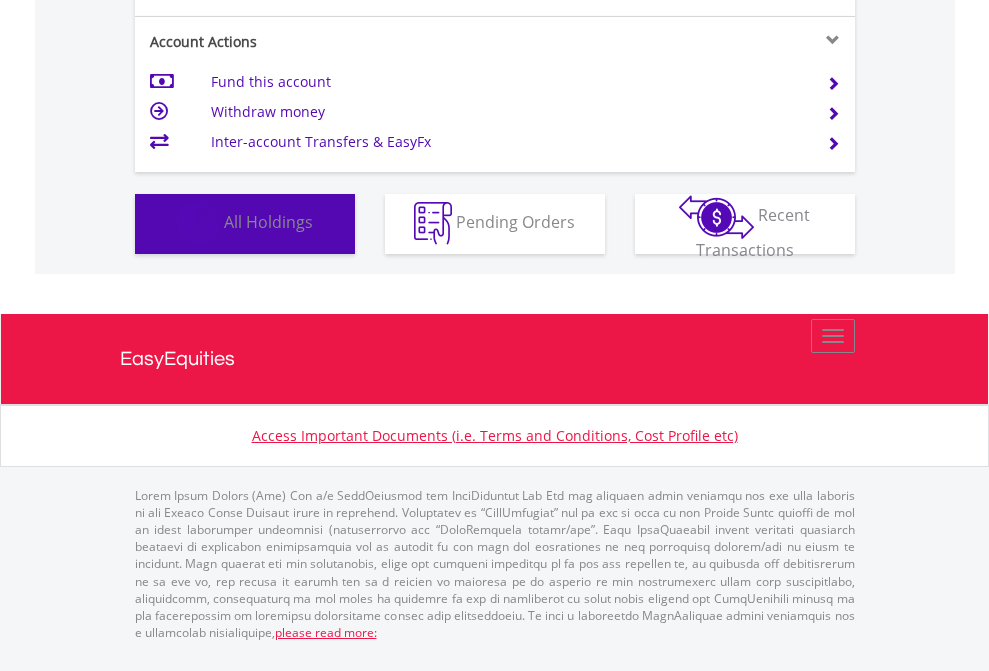 scroll, scrollTop: 1486, scrollLeft: 0, axis: vertical 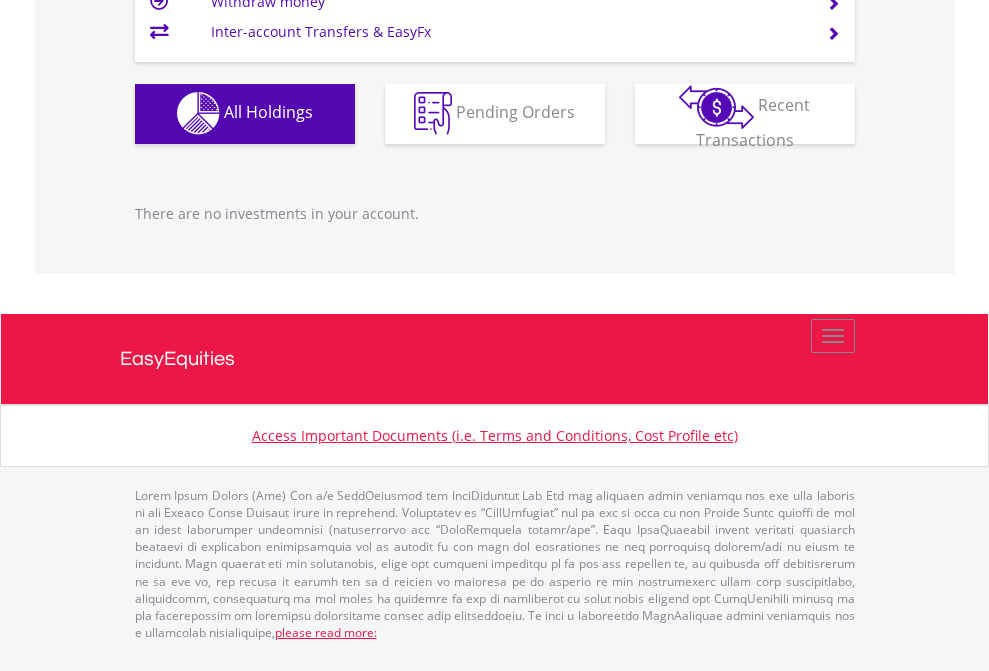 click on "EasyEquities USD" at bounding box center (818, -1142) 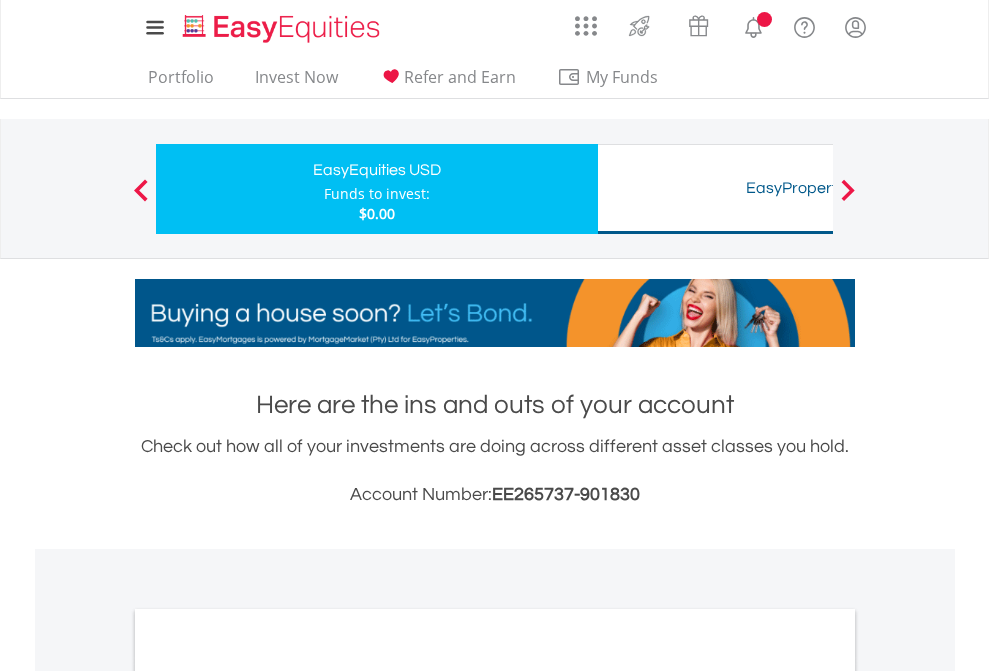 scroll, scrollTop: 0, scrollLeft: 0, axis: both 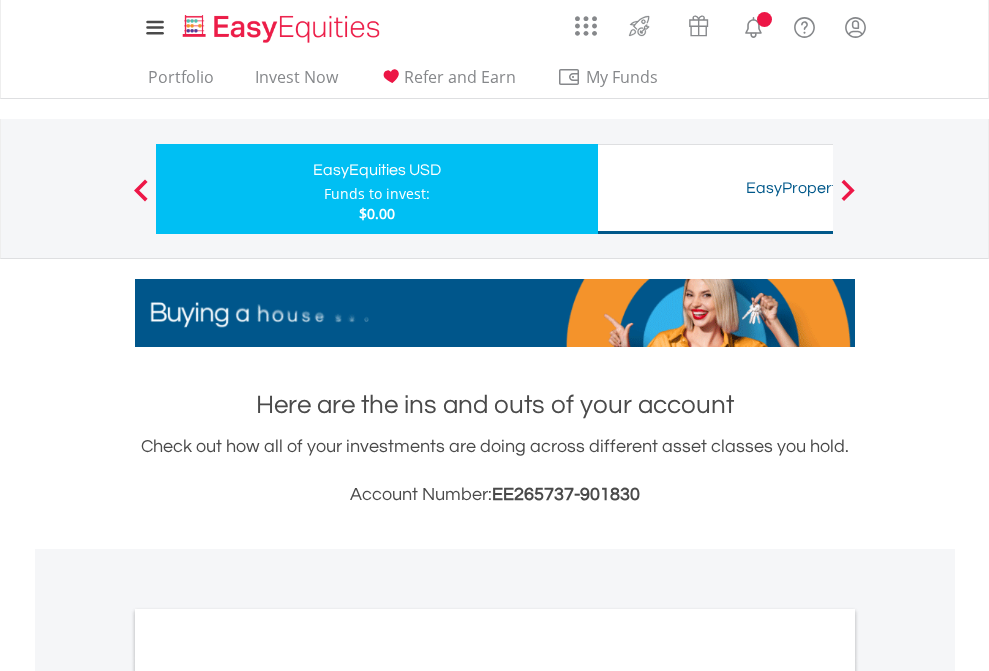 click on "All Holdings" at bounding box center [268, 1096] 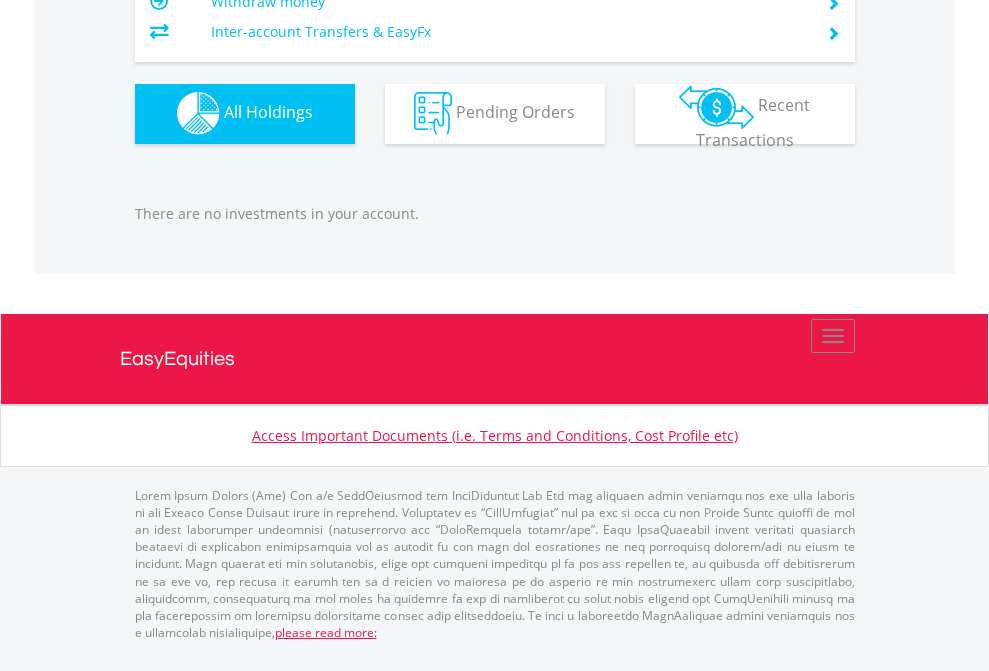 scroll, scrollTop: 1980, scrollLeft: 0, axis: vertical 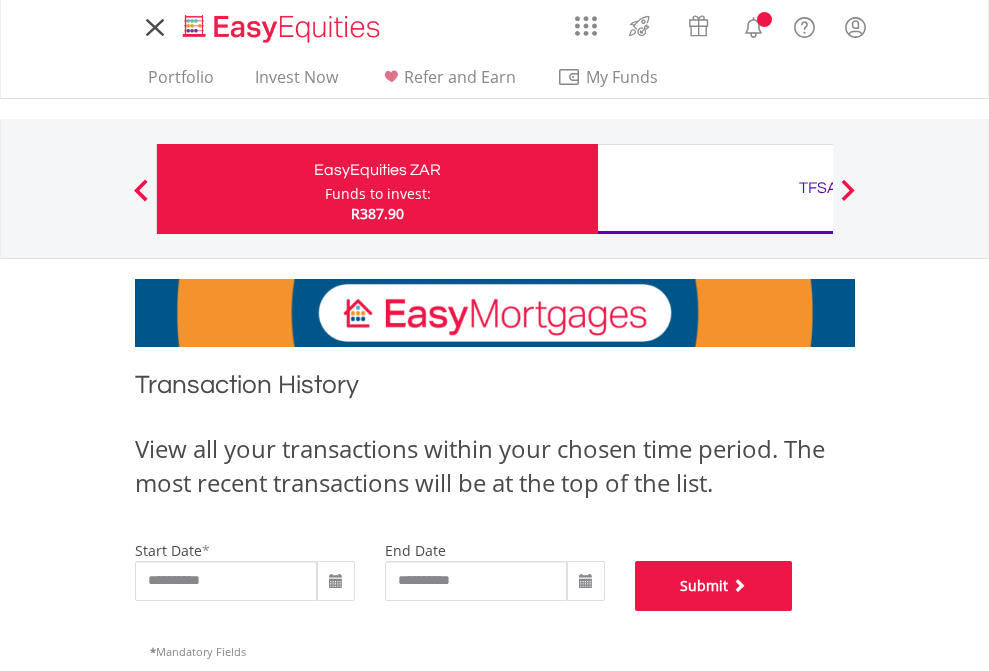 click on "Submit" at bounding box center [714, 586] 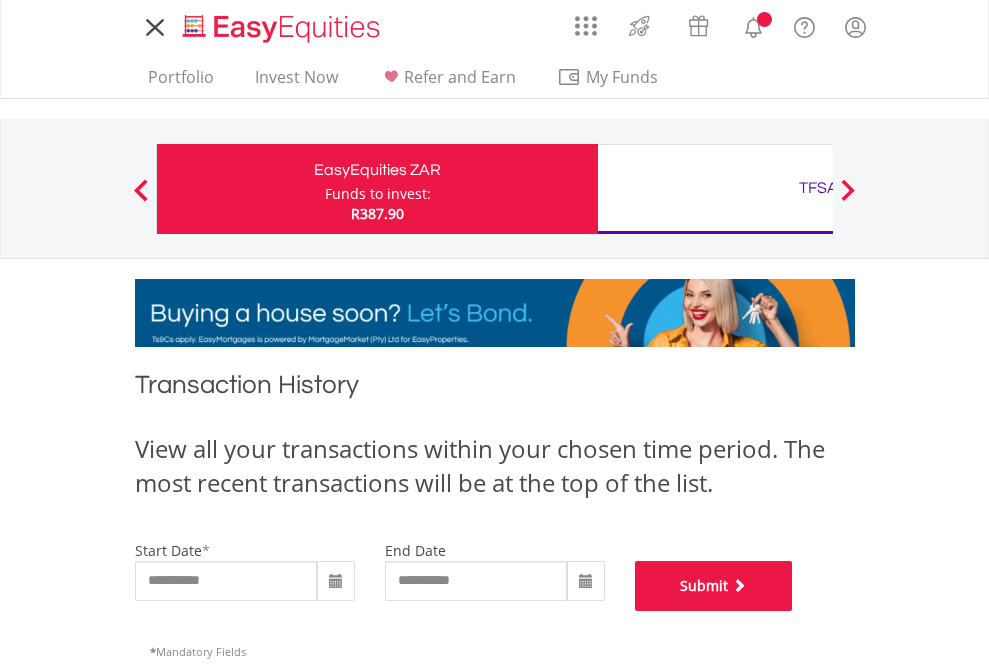 scroll, scrollTop: 811, scrollLeft: 0, axis: vertical 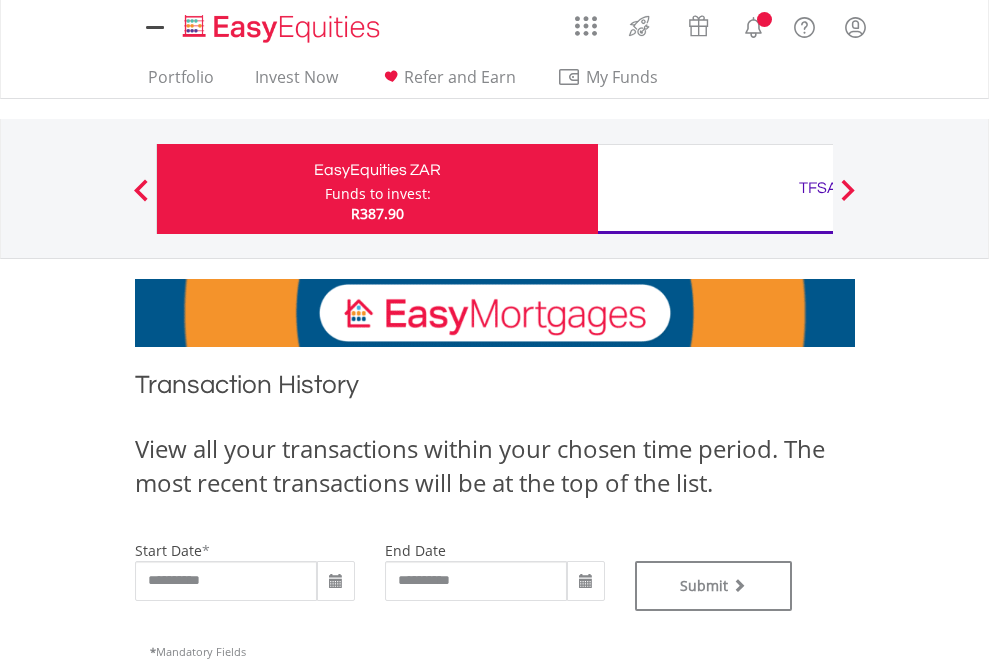 click on "TFSA" at bounding box center [818, 188] 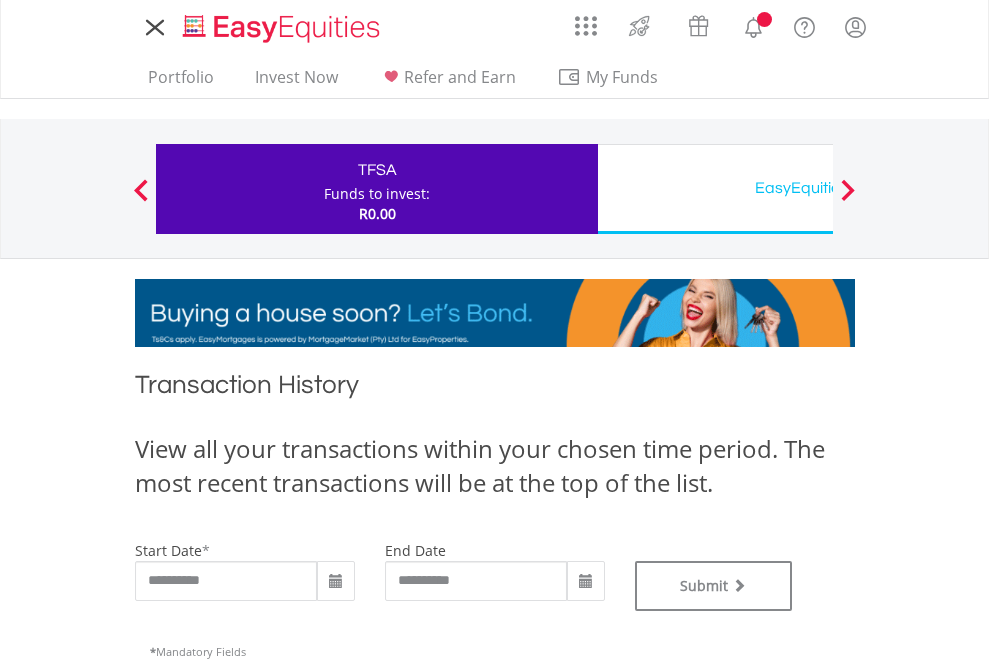 scroll, scrollTop: 0, scrollLeft: 0, axis: both 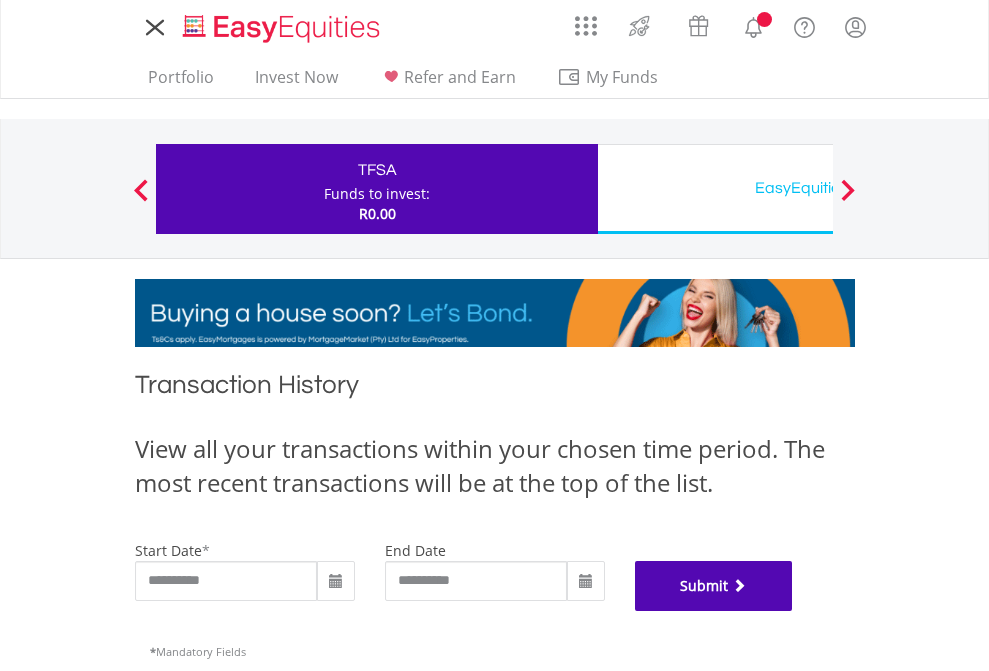 click on "Submit" at bounding box center (714, 586) 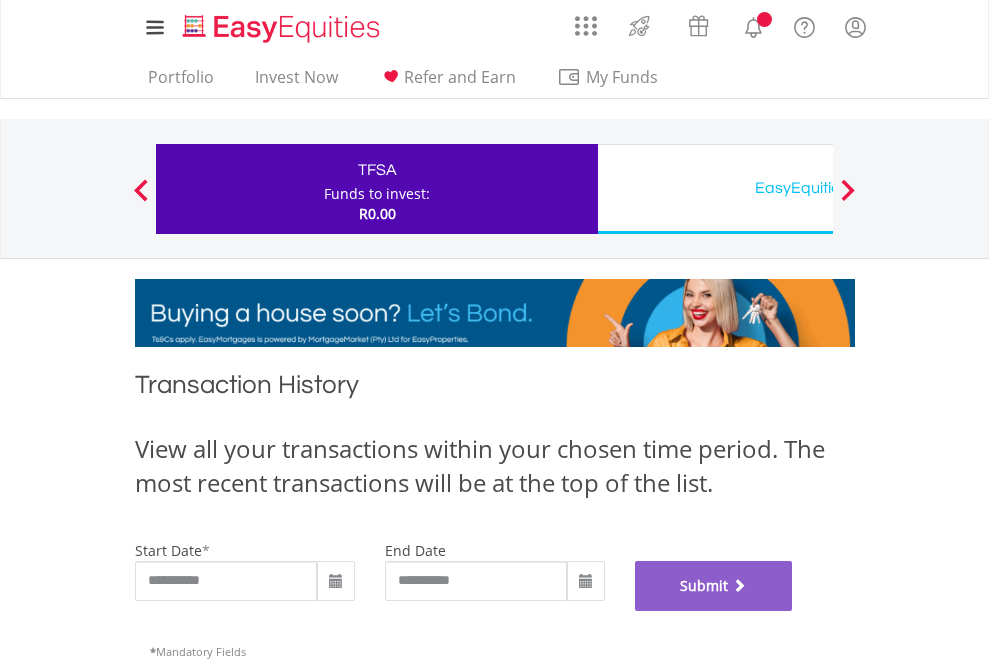 scroll, scrollTop: 811, scrollLeft: 0, axis: vertical 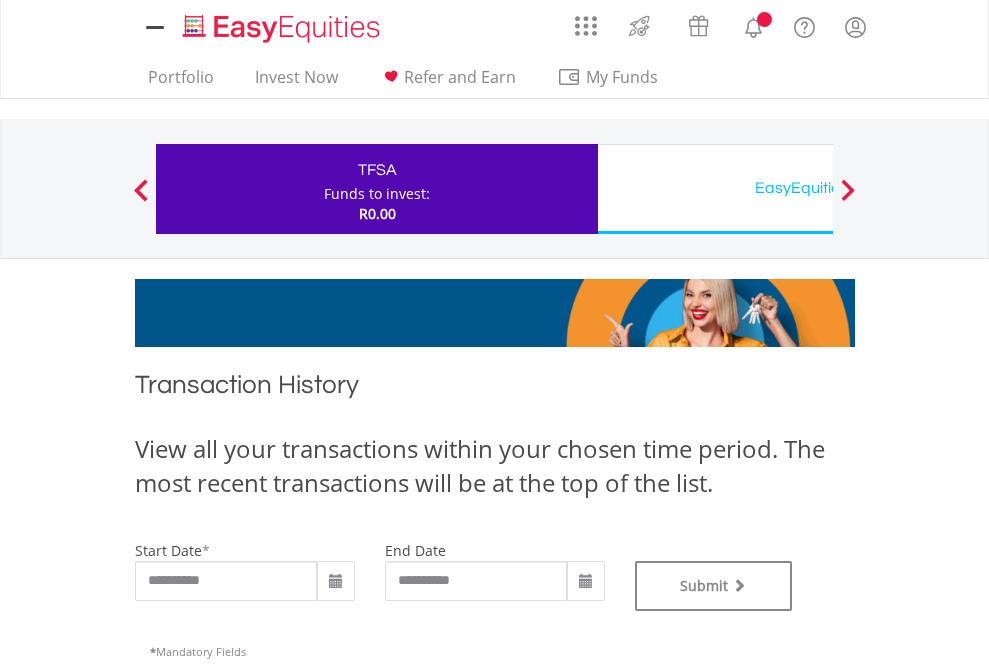 click on "EasyEquities USD" at bounding box center (818, 188) 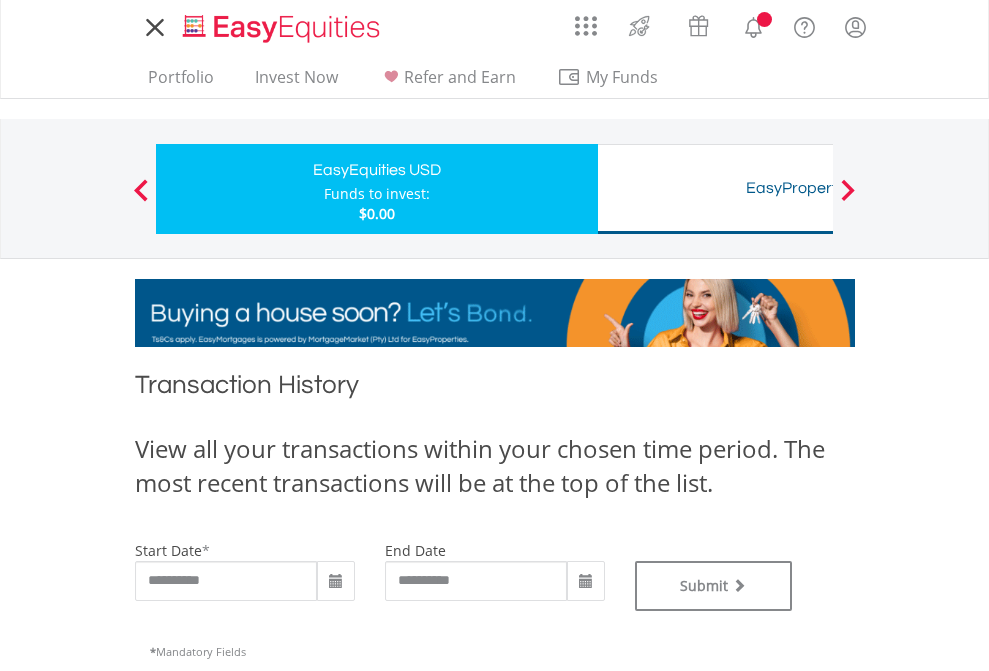 scroll, scrollTop: 0, scrollLeft: 0, axis: both 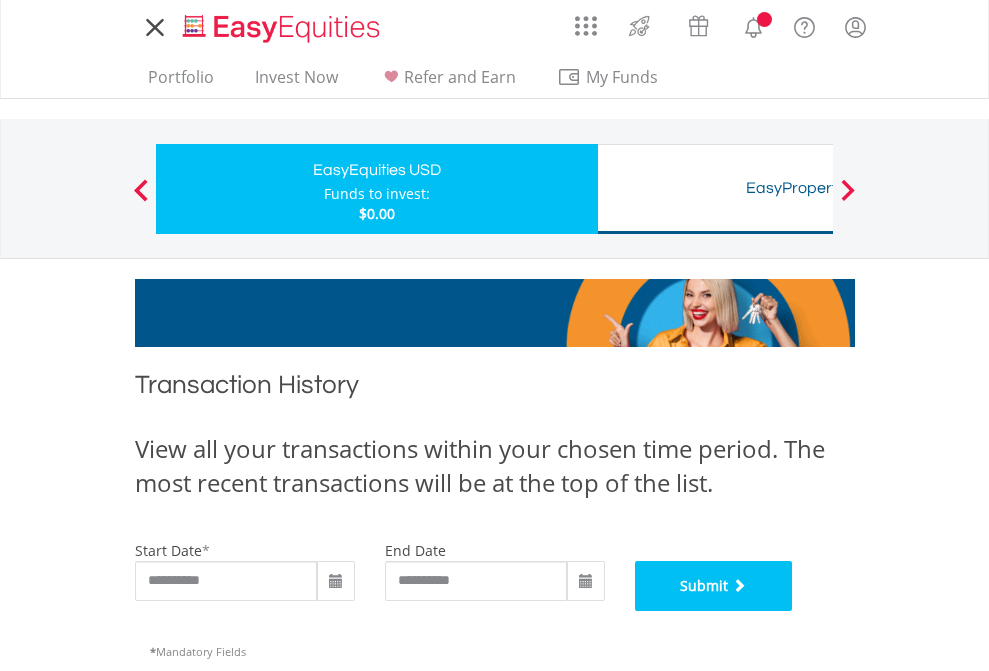 click on "Submit" at bounding box center [714, 586] 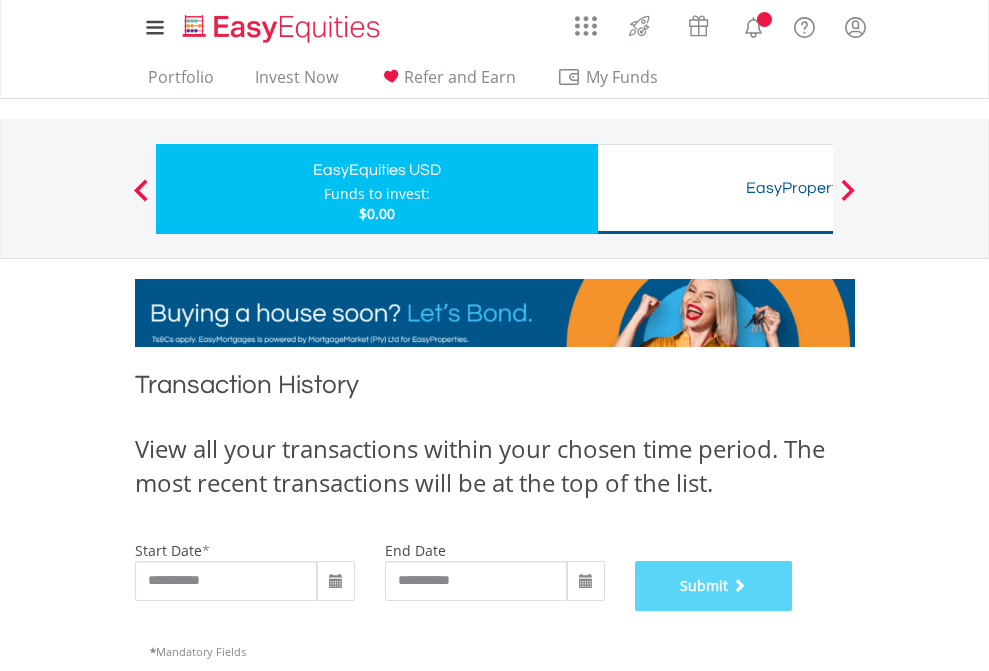 scroll, scrollTop: 811, scrollLeft: 0, axis: vertical 